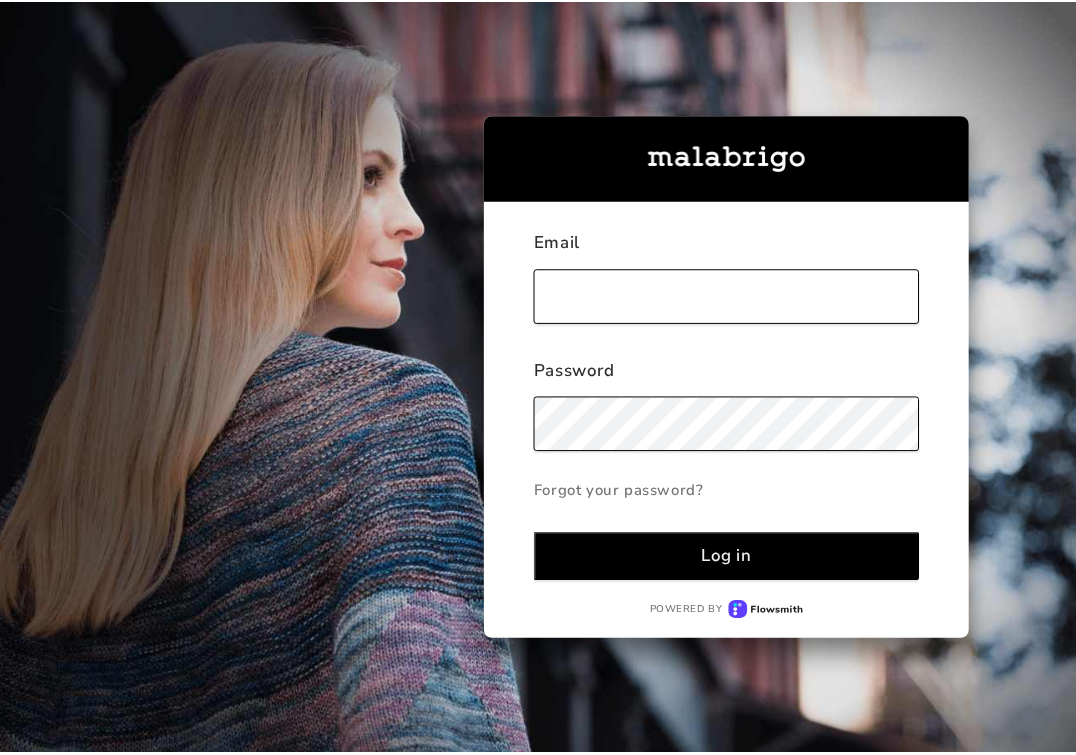 scroll, scrollTop: 0, scrollLeft: 0, axis: both 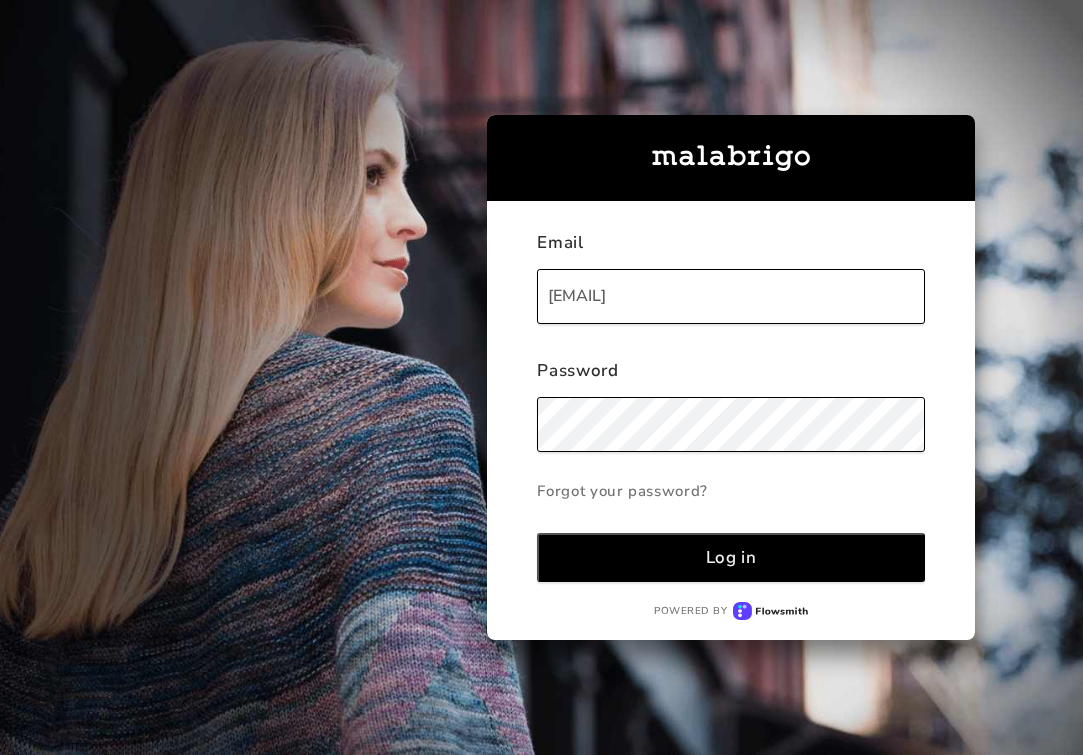 click on "Log in" at bounding box center [731, 557] 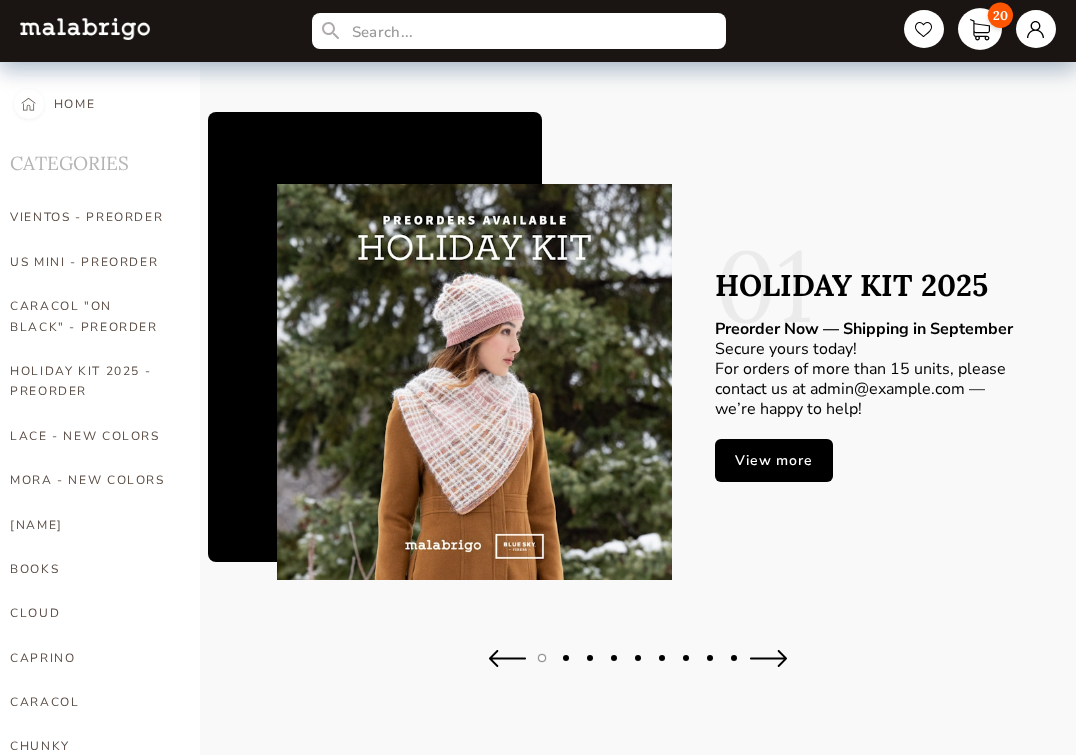 click on "20" at bounding box center (980, 29) 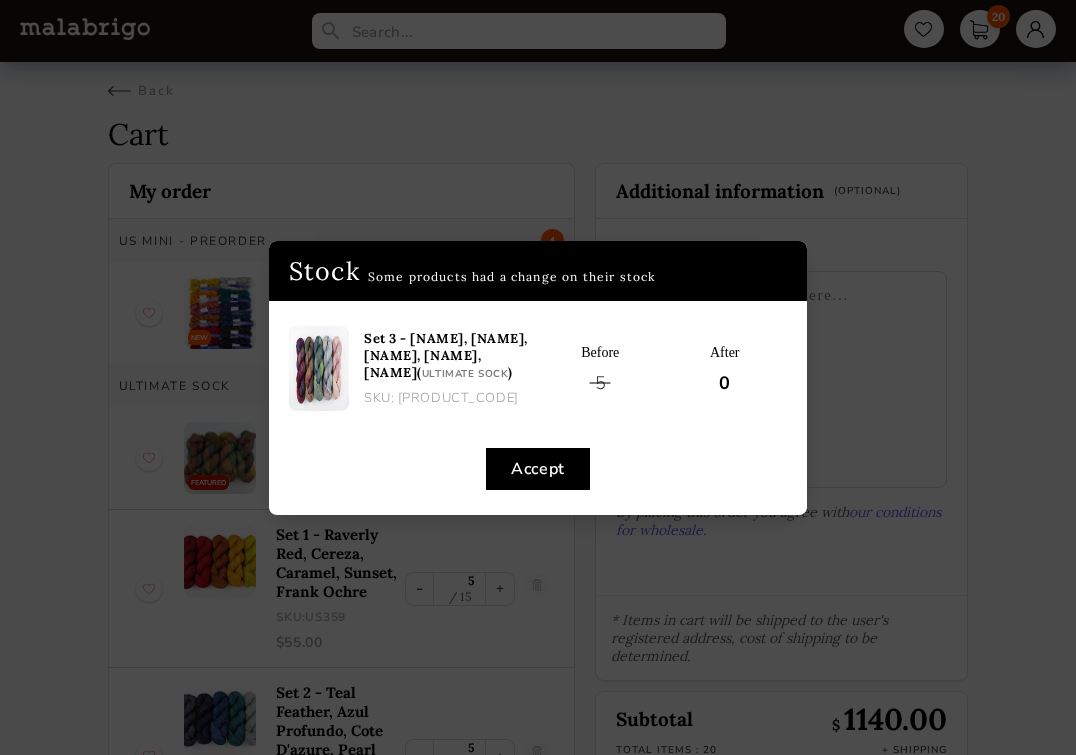 click on "Accept" at bounding box center (538, 469) 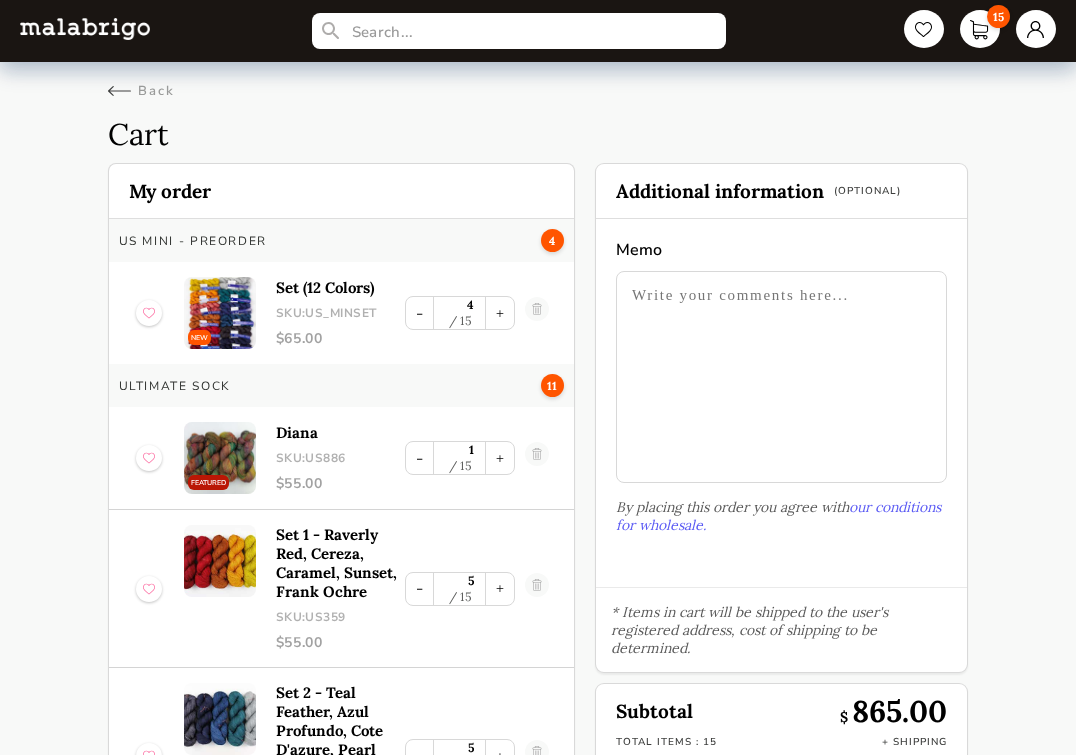 scroll, scrollTop: 0, scrollLeft: 0, axis: both 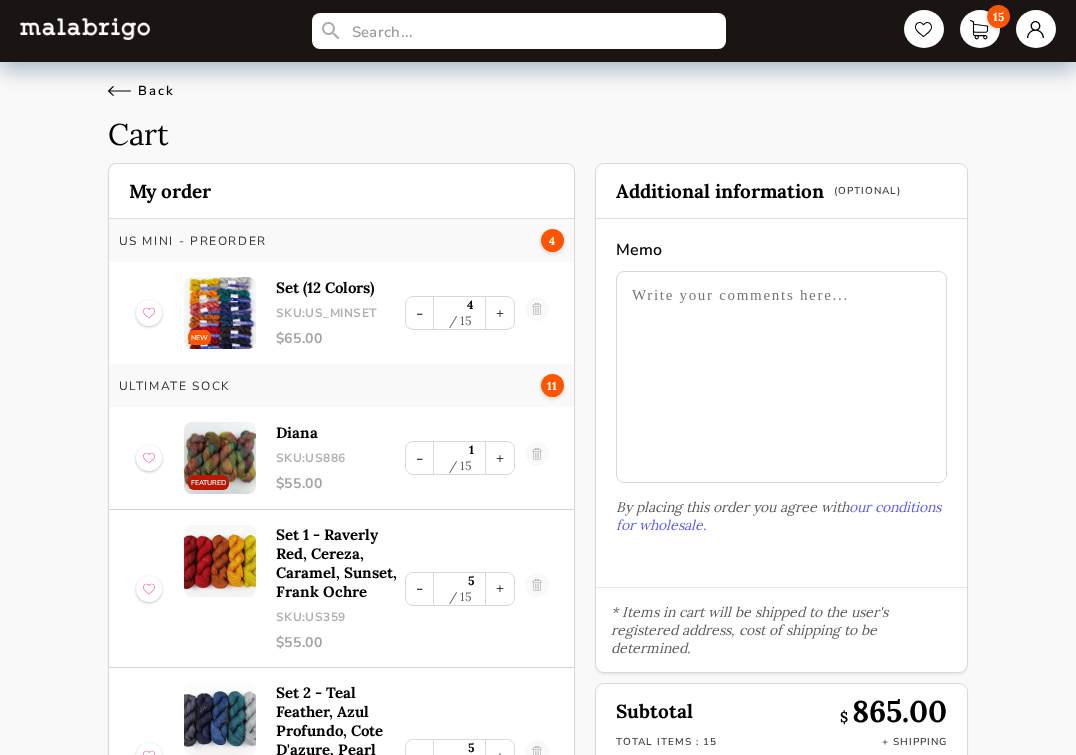 click on "Back" at bounding box center (141, 91) 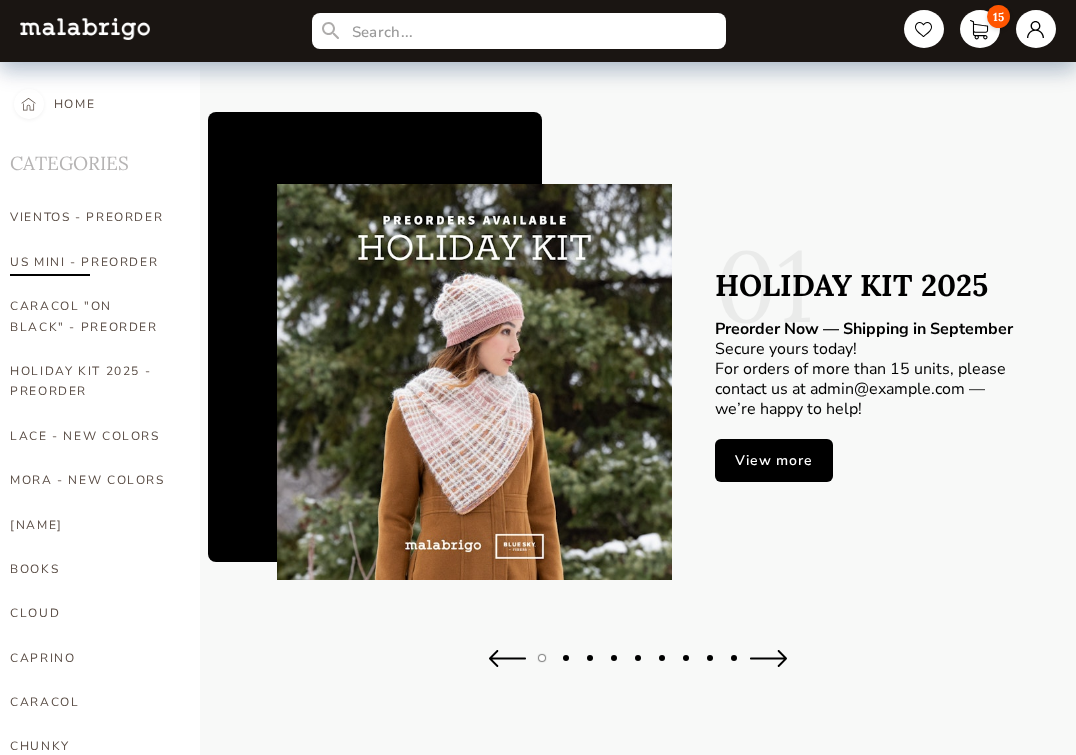 click on "US MINI - PREORDER" at bounding box center [90, 262] 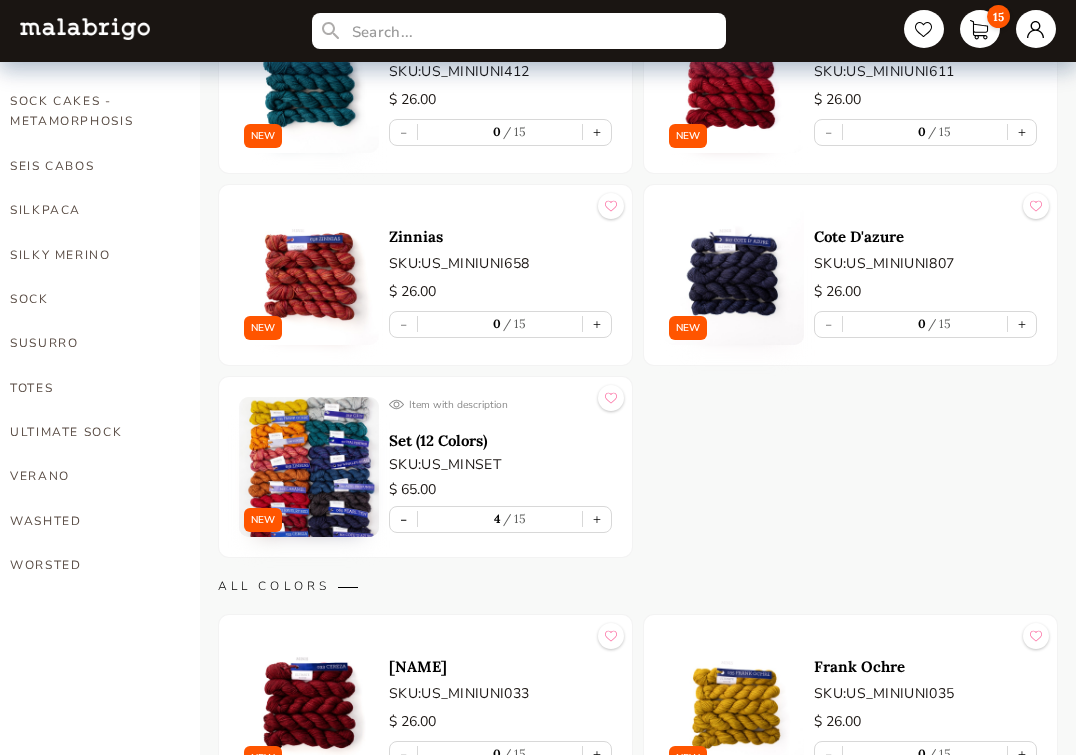 scroll, scrollTop: 1265, scrollLeft: 0, axis: vertical 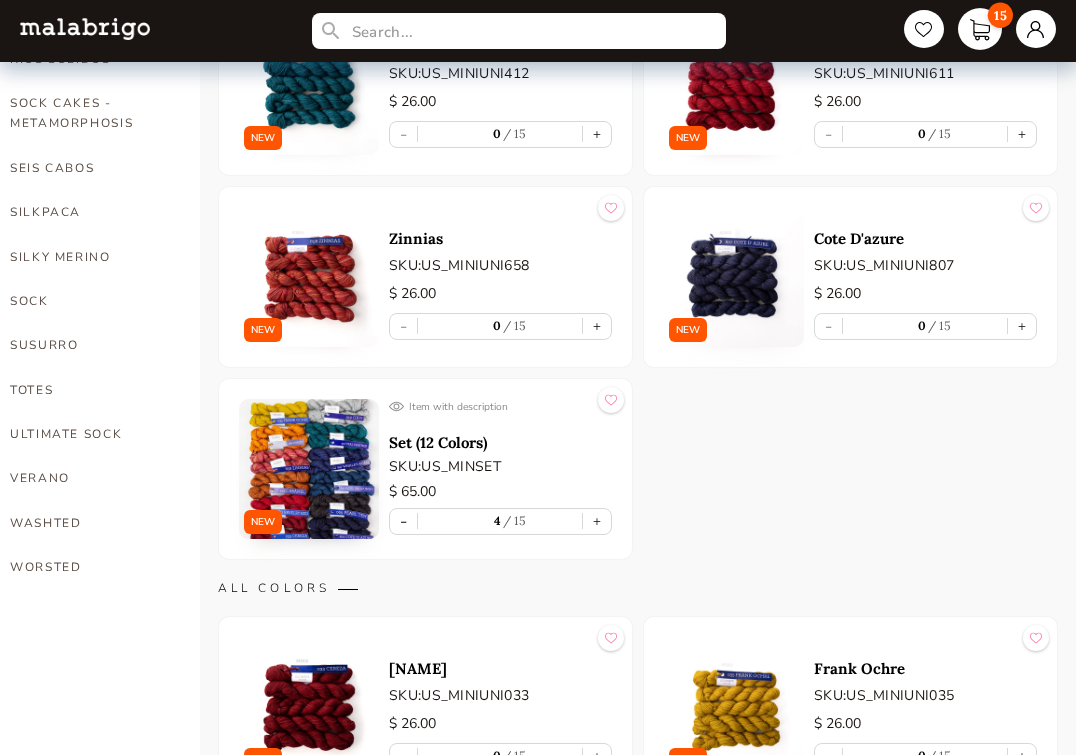 click on "15" at bounding box center [980, 29] 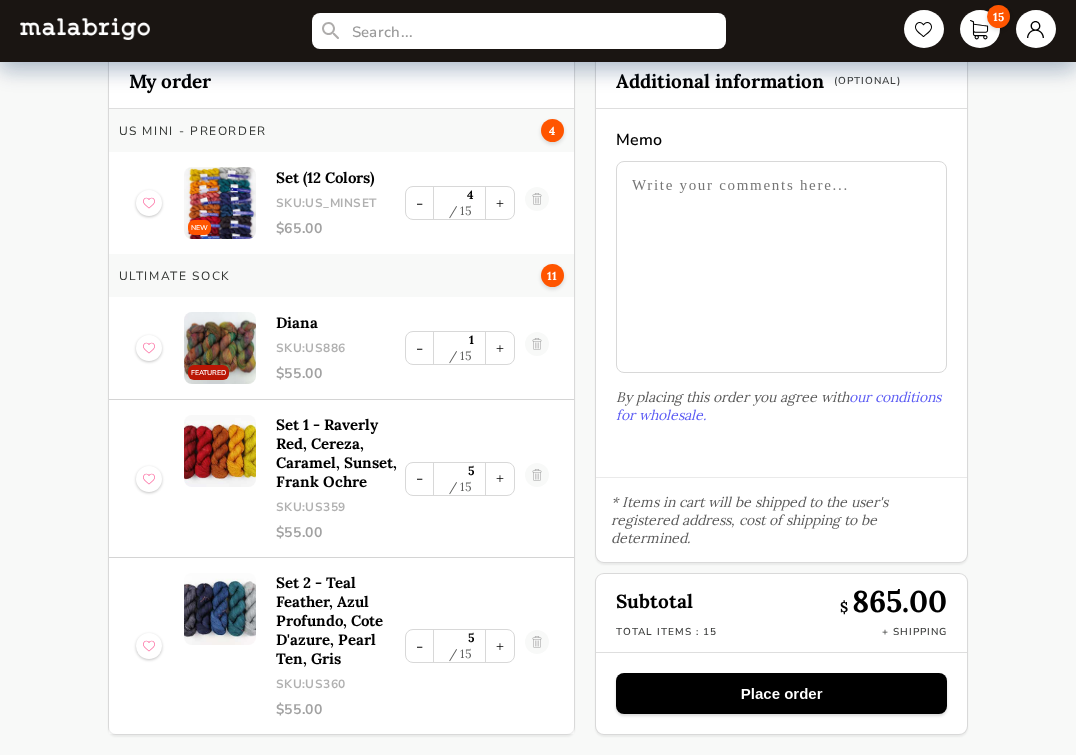 scroll, scrollTop: 109, scrollLeft: 0, axis: vertical 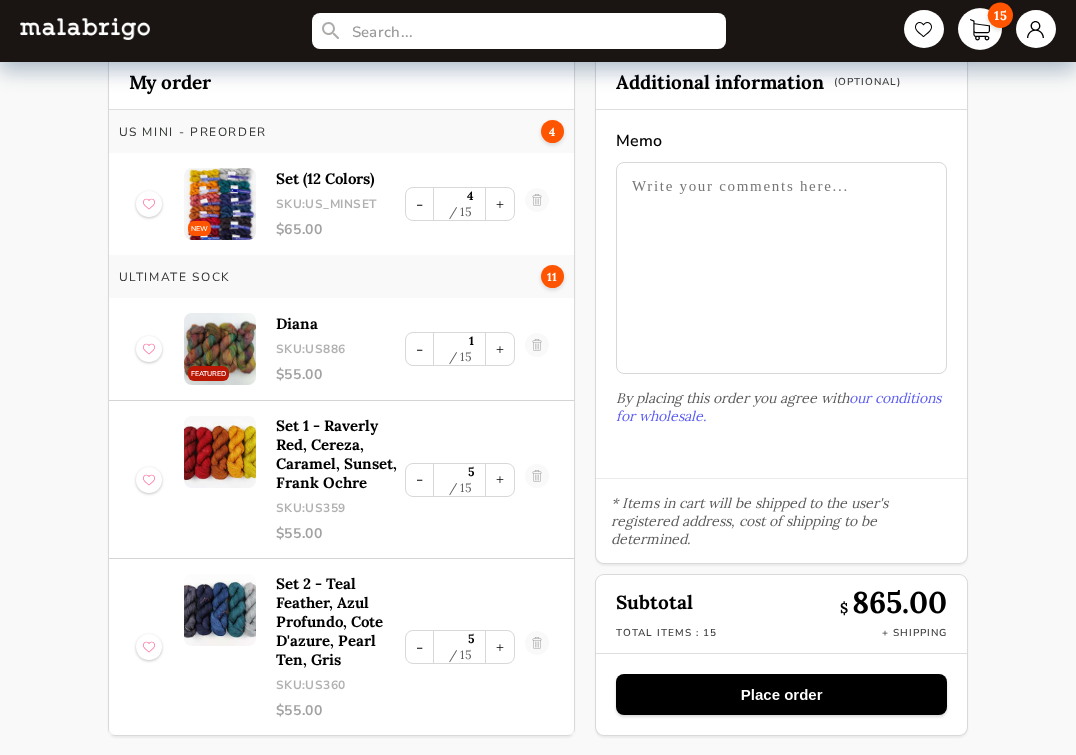 click on "15" at bounding box center (980, 29) 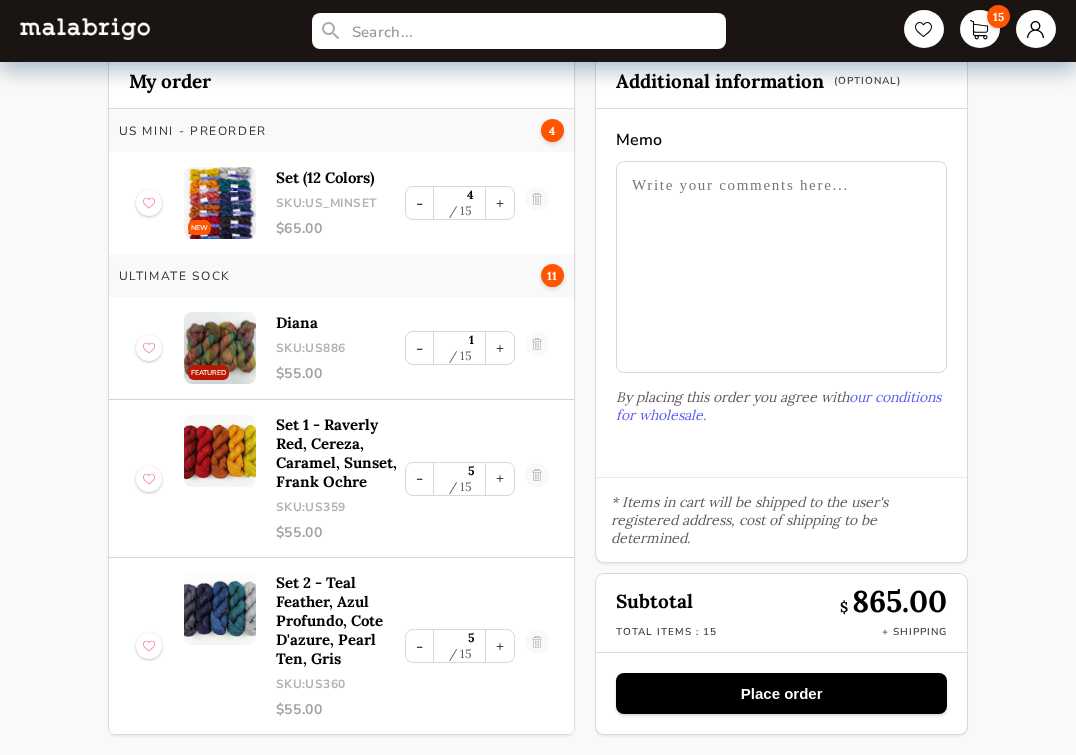 scroll, scrollTop: 109, scrollLeft: 0, axis: vertical 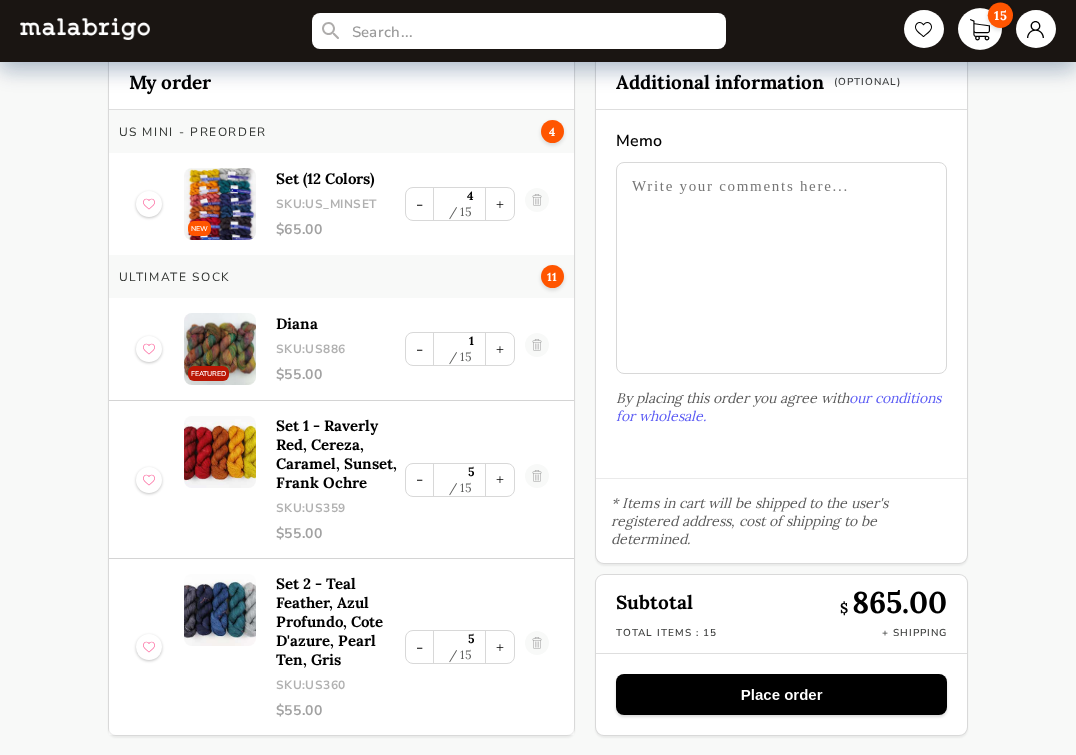 click on "15" at bounding box center (980, 29) 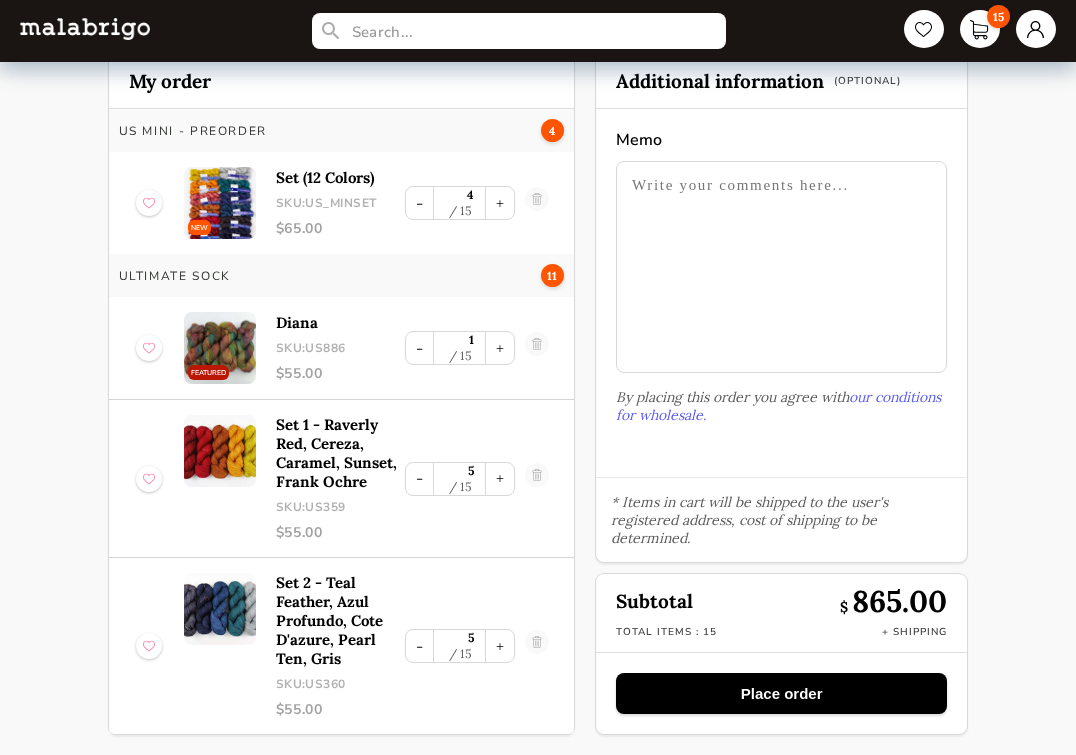 scroll, scrollTop: 109, scrollLeft: 0, axis: vertical 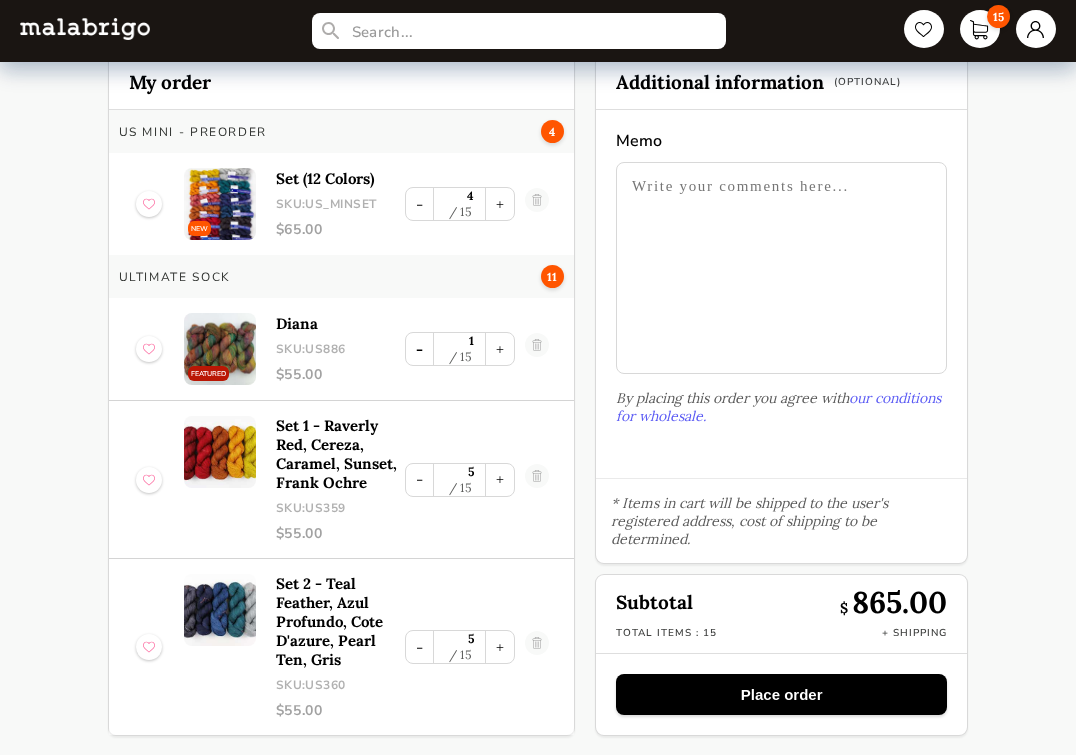 click on "-" at bounding box center [419, 204] 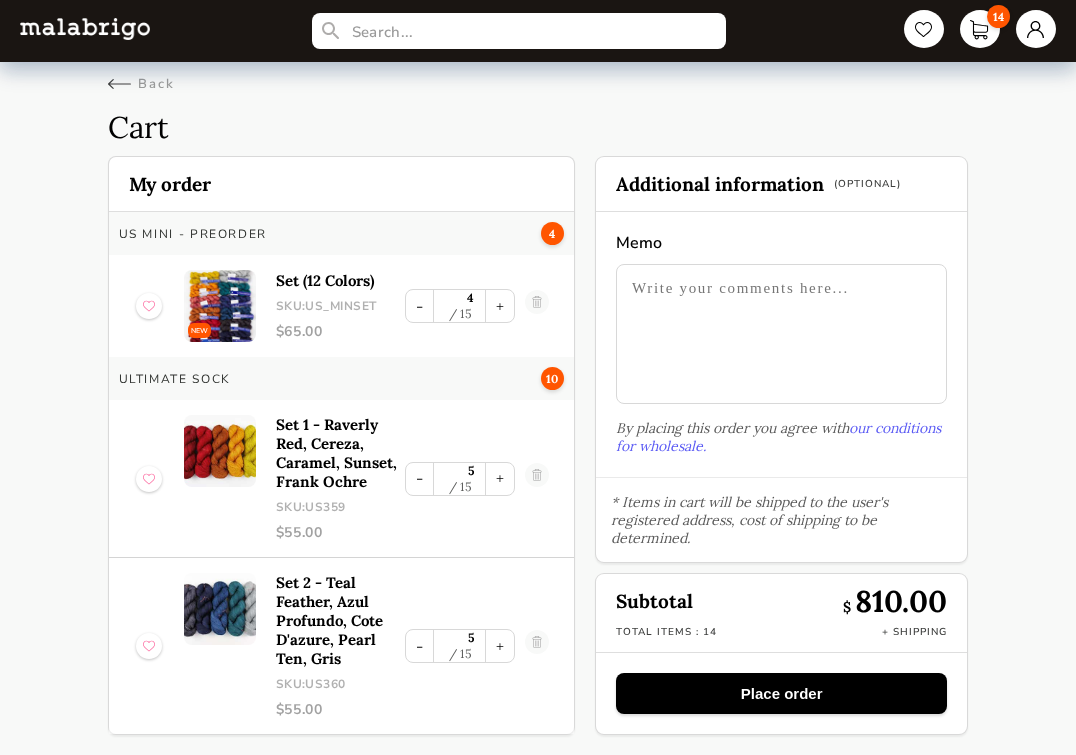 scroll, scrollTop: 7, scrollLeft: 0, axis: vertical 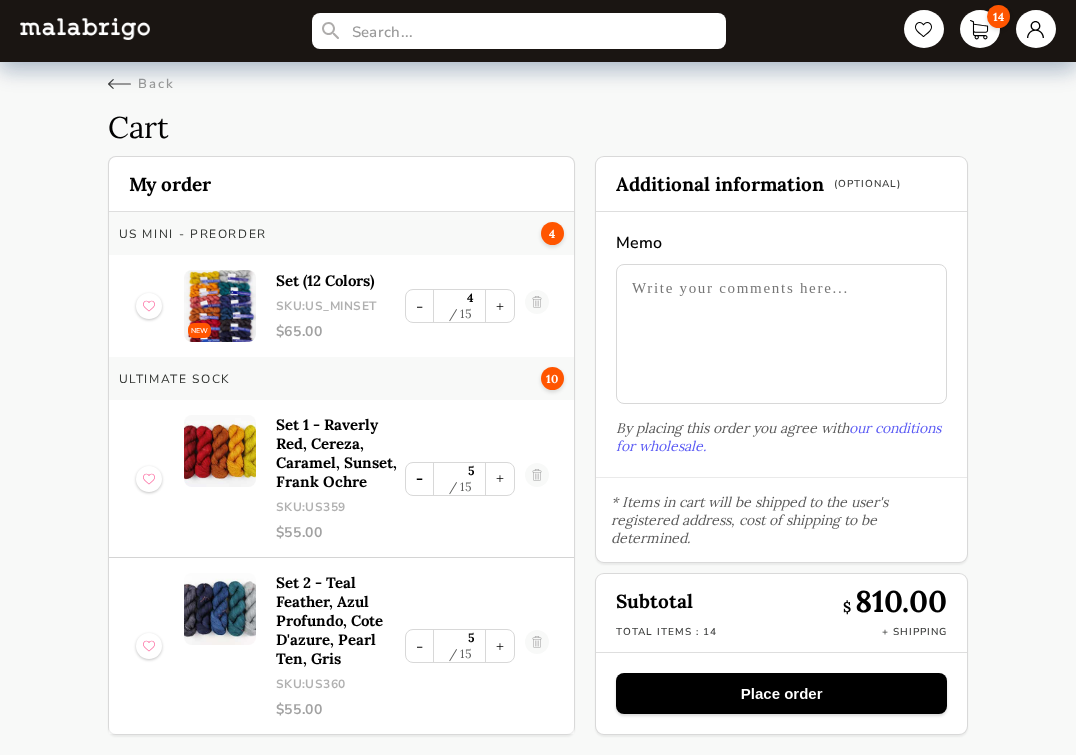 click on "-" at bounding box center [419, 306] 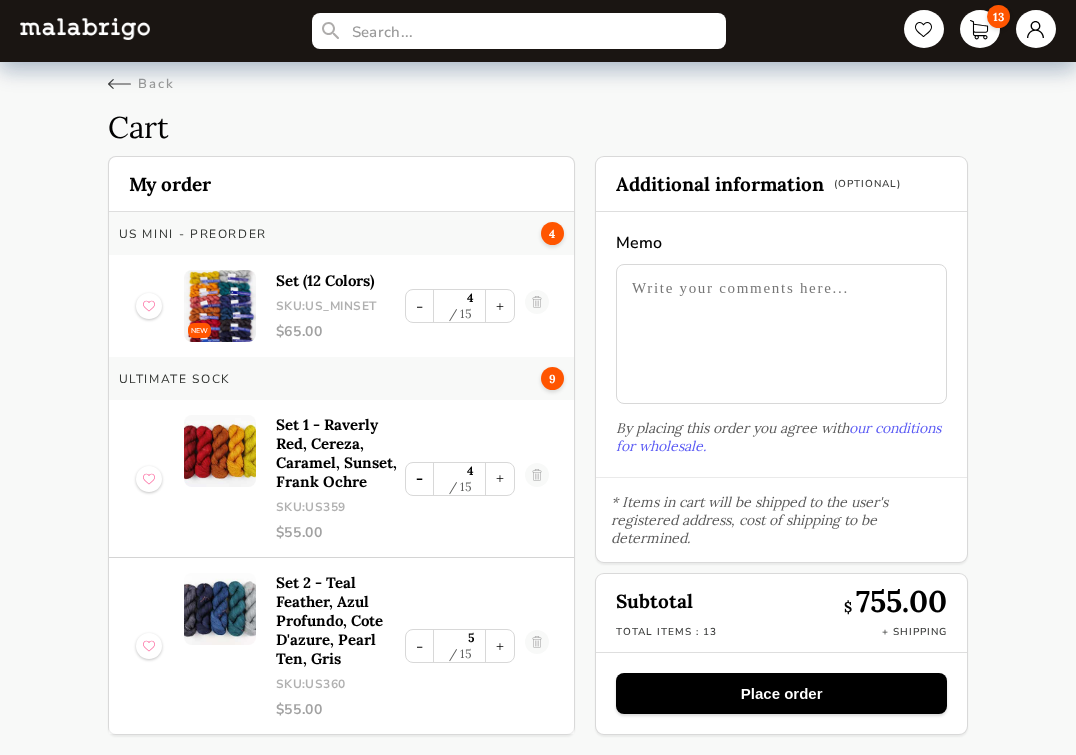 click on "-" at bounding box center (419, 306) 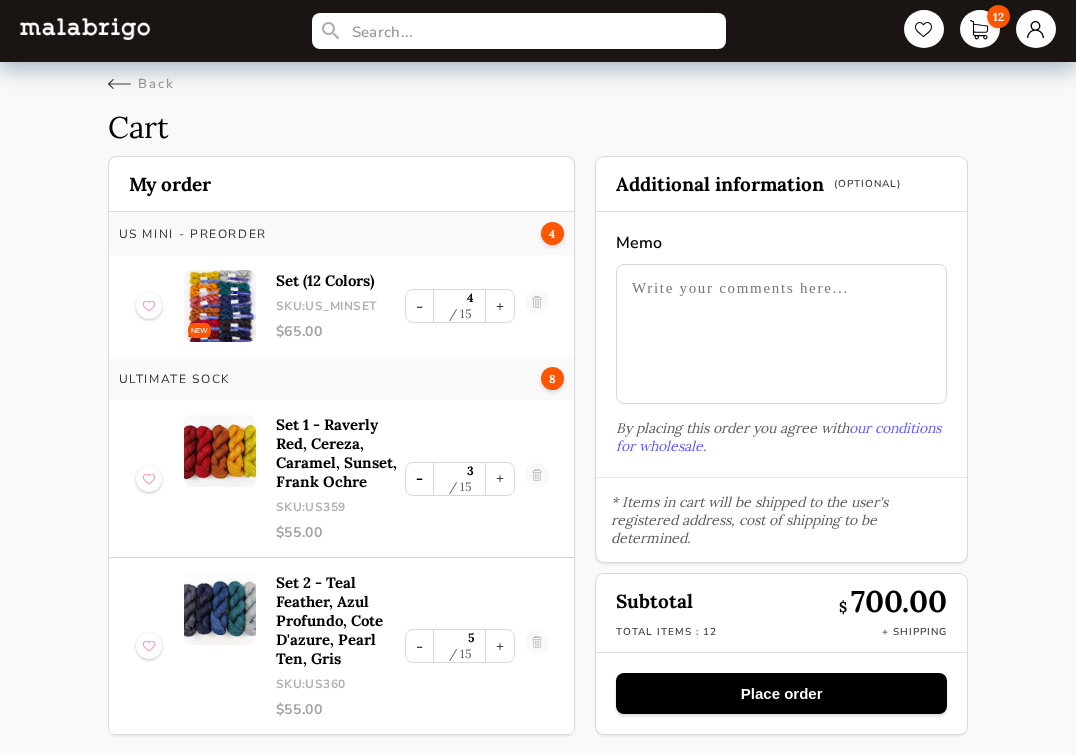click on "-" at bounding box center [419, 306] 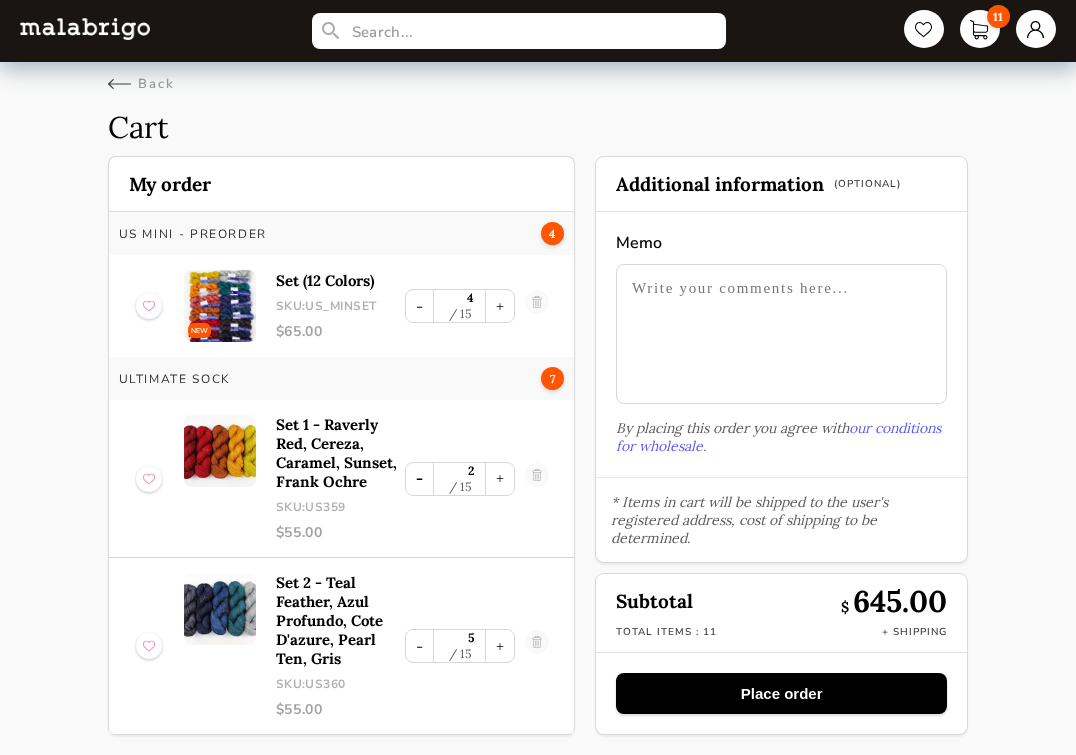 click on "-" at bounding box center (419, 306) 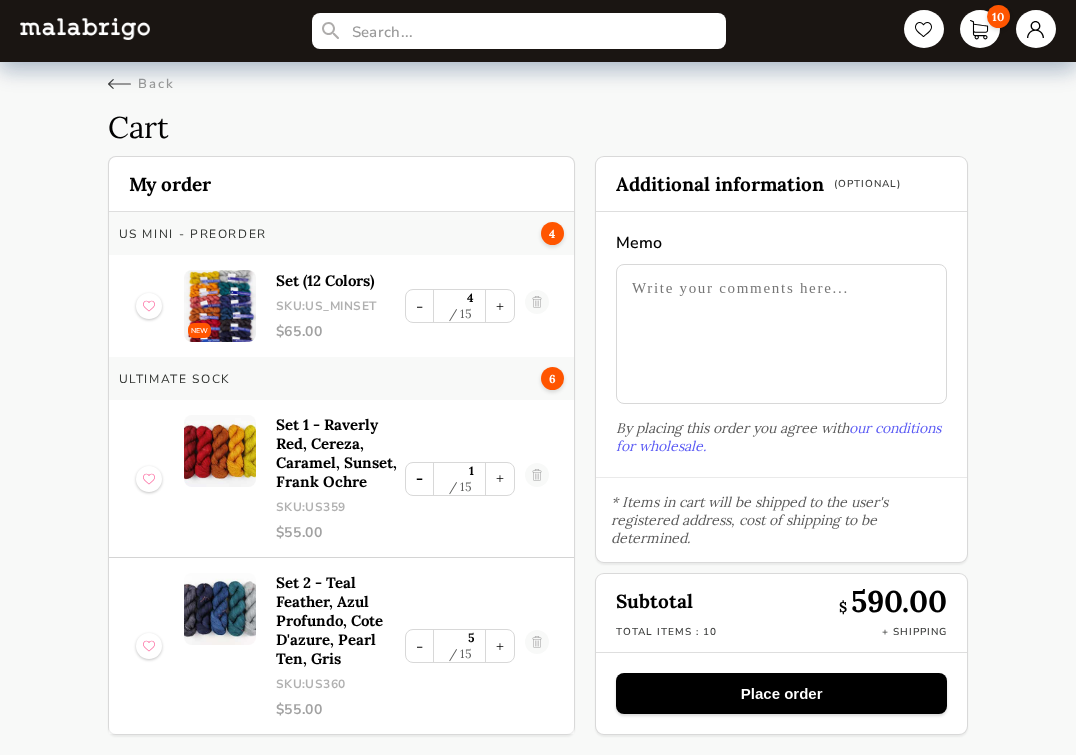 click on "-" at bounding box center (419, 306) 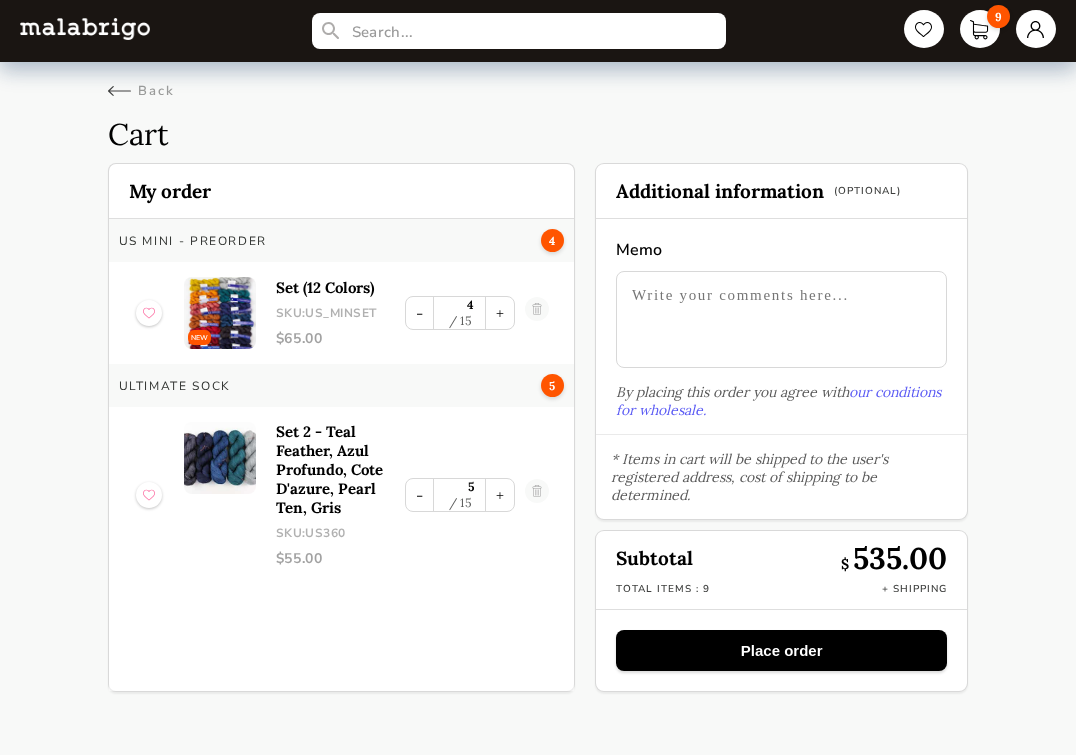 scroll, scrollTop: 0, scrollLeft: 0, axis: both 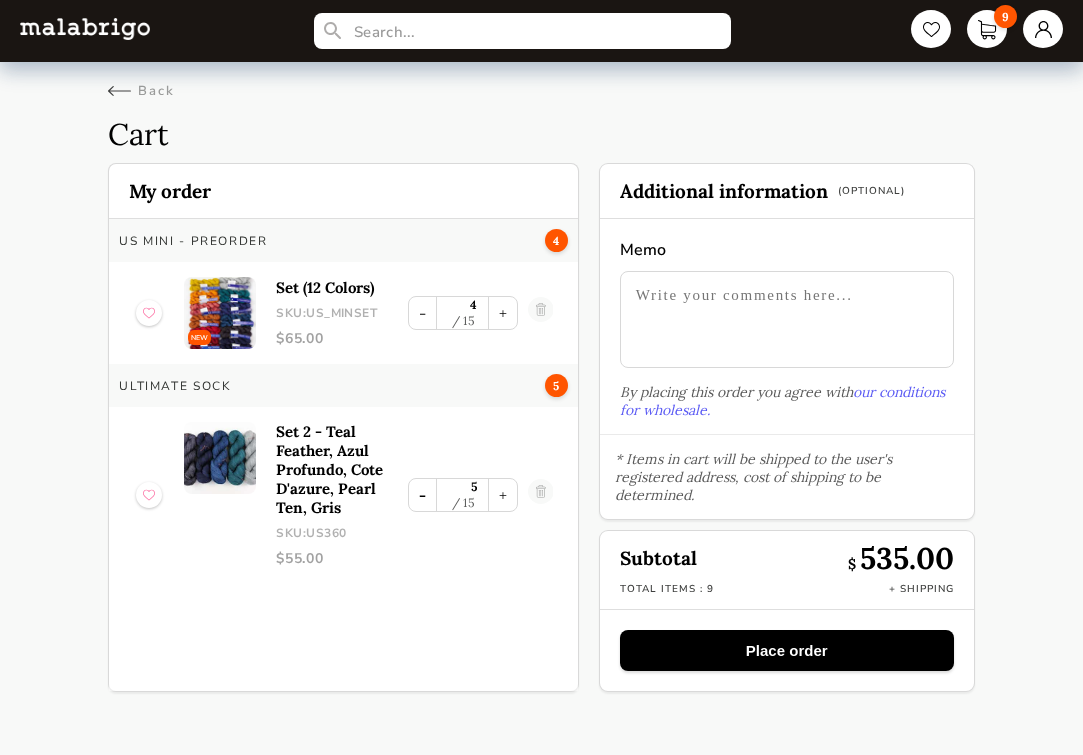 click on "-" at bounding box center [422, 313] 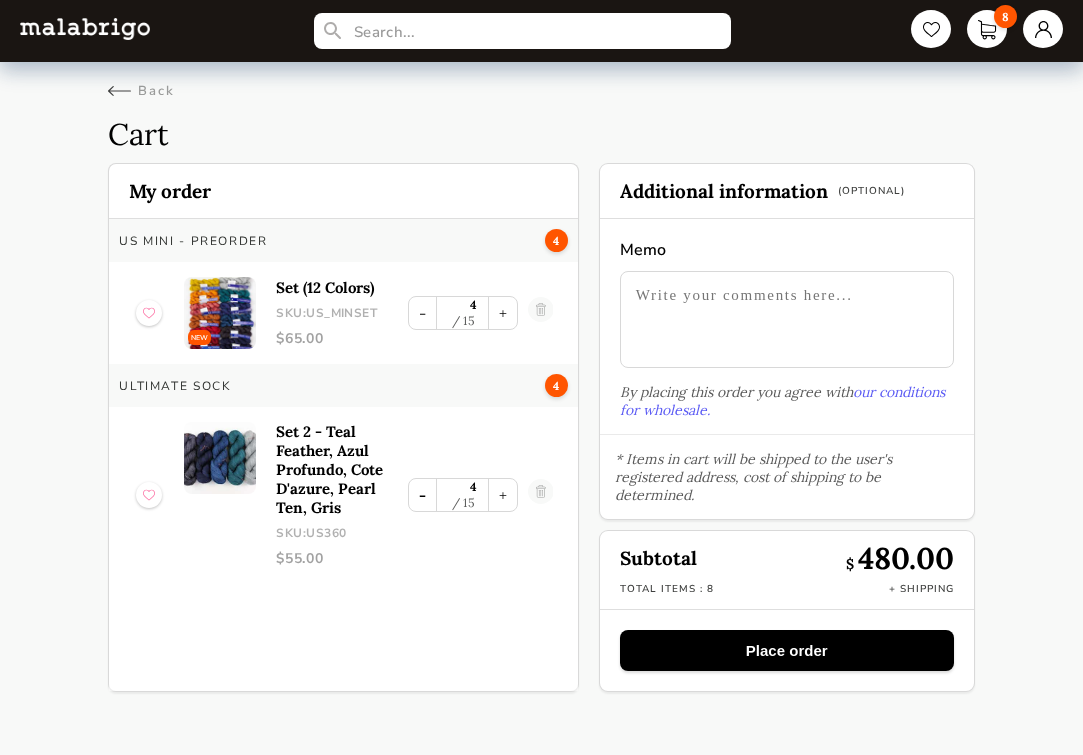 click on "-" at bounding box center (422, 313) 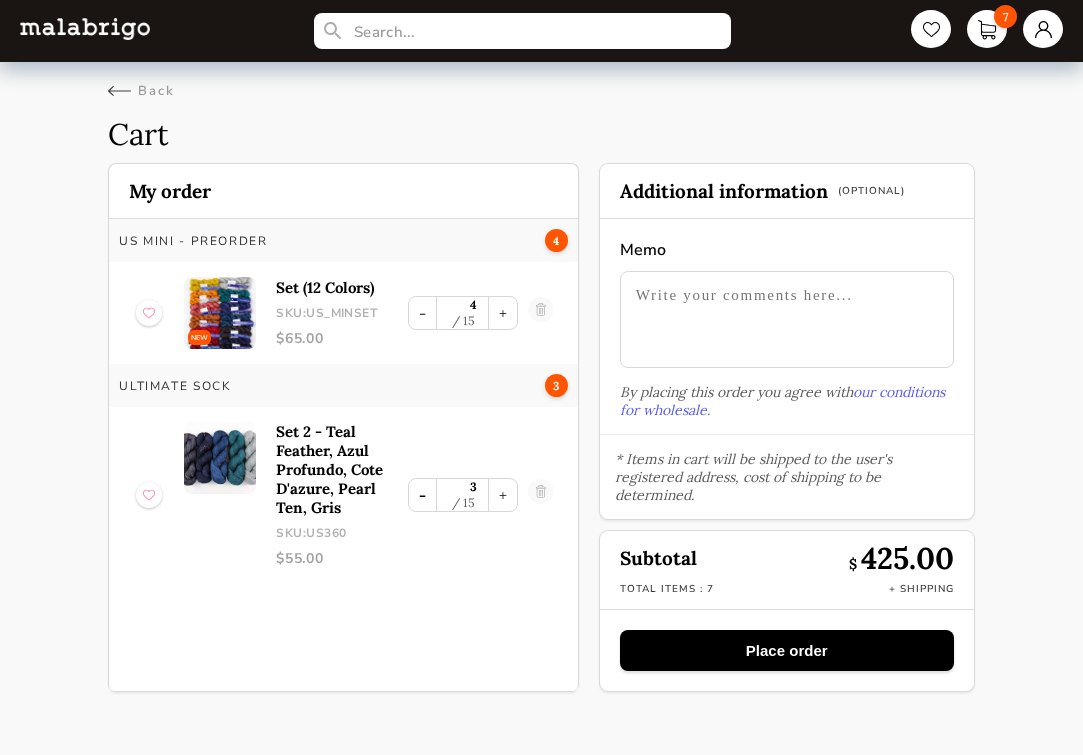 click on "-" at bounding box center (422, 313) 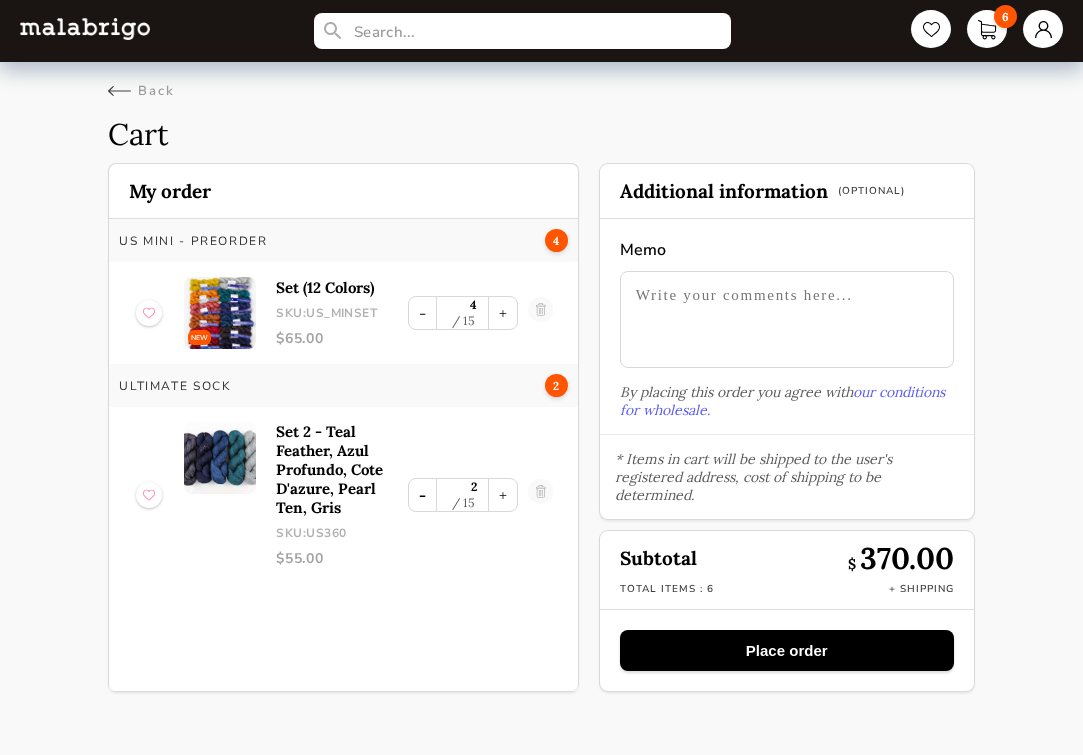 click on "-" at bounding box center (422, 313) 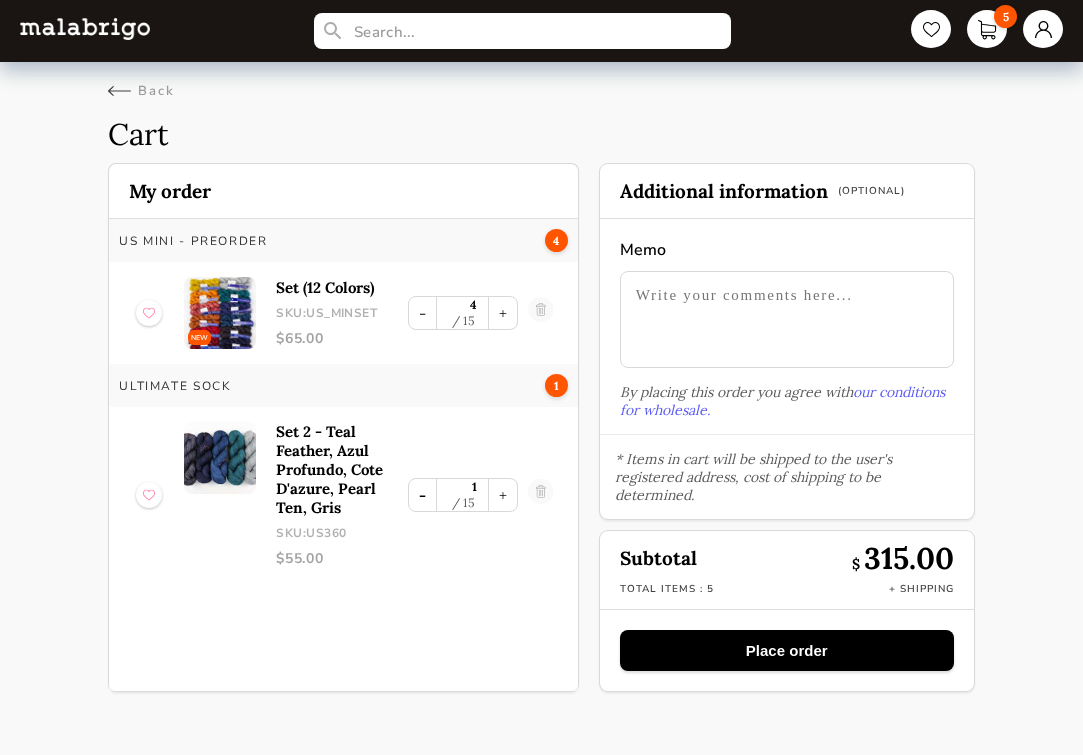 click on "-" at bounding box center (422, 313) 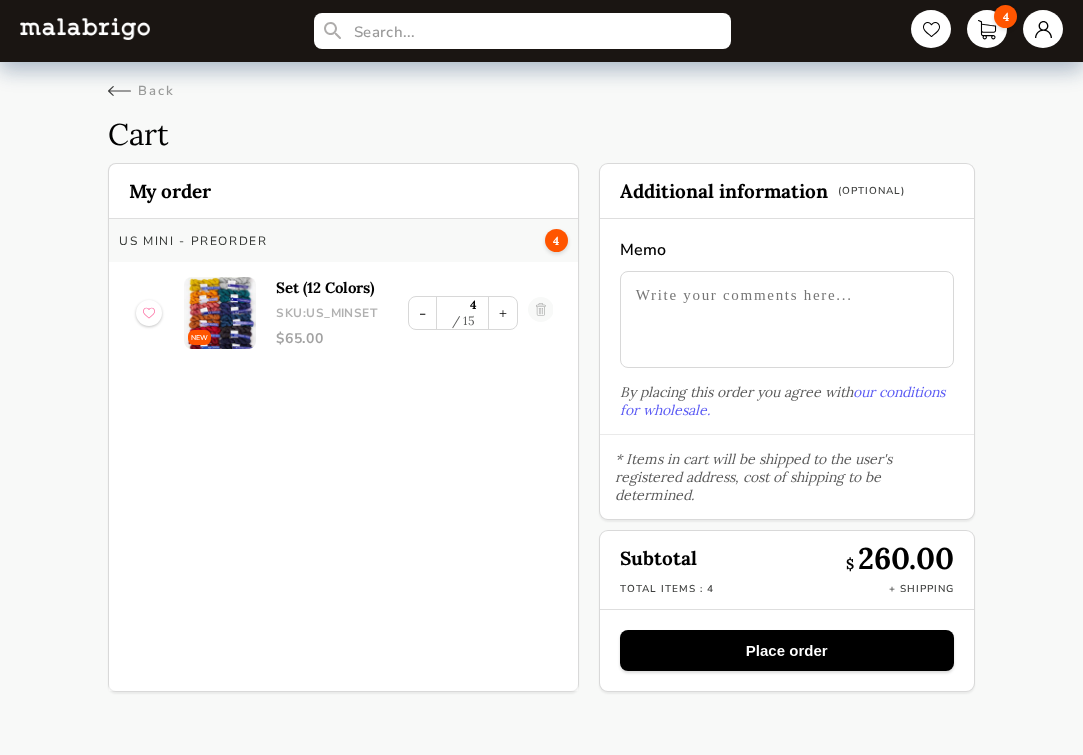 click on "Place order" at bounding box center [787, 650] 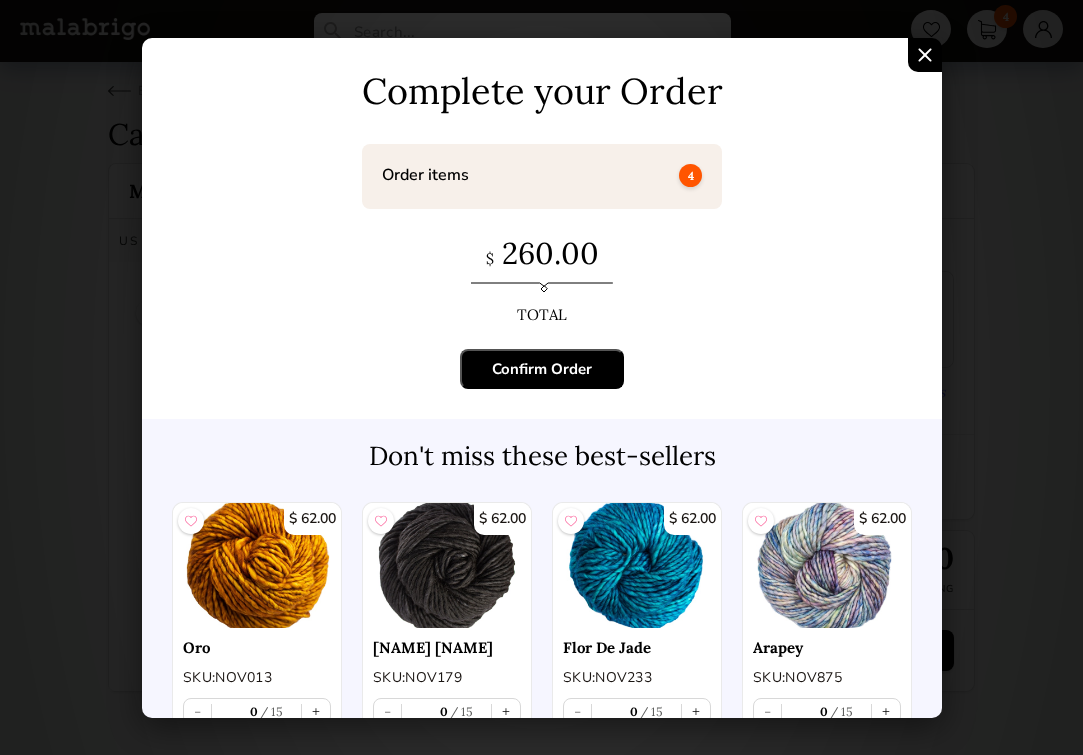 click on "Confirm Order" at bounding box center [542, 369] 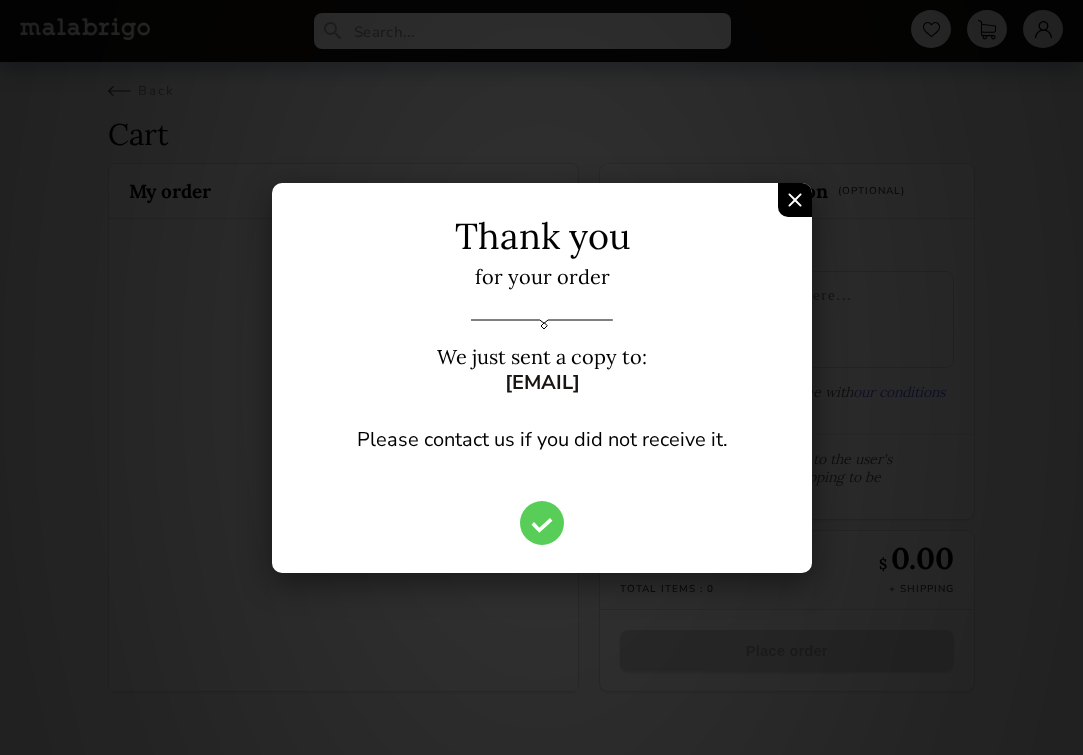 click at bounding box center [795, 200] 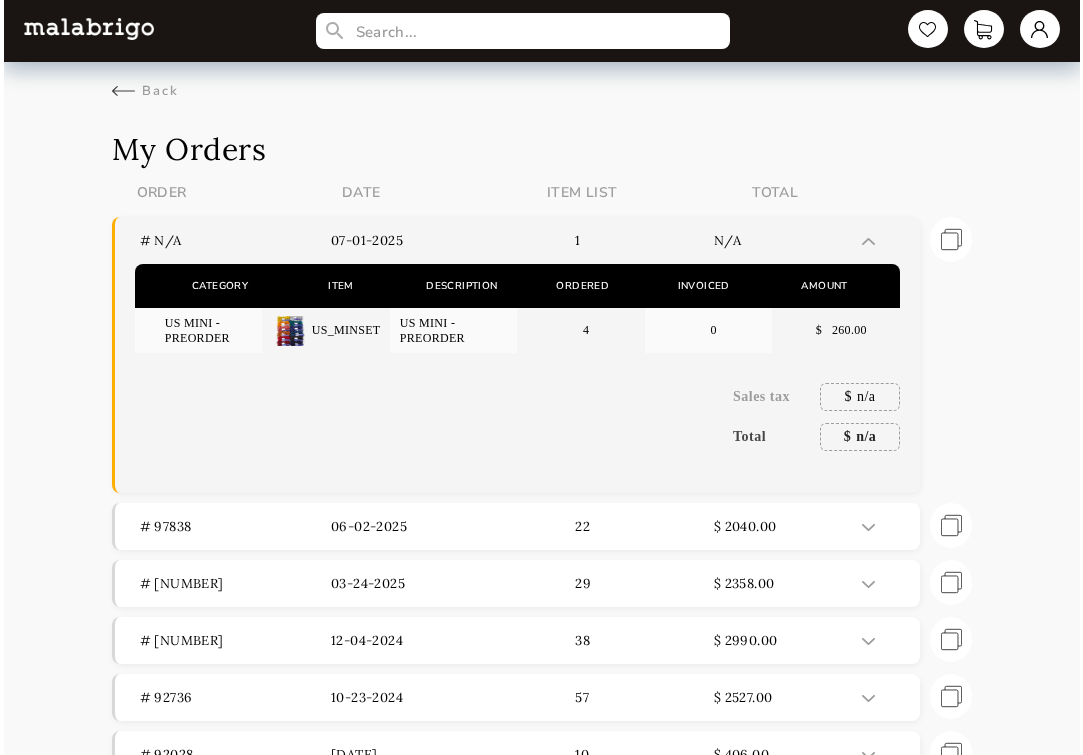 scroll, scrollTop: 0, scrollLeft: 0, axis: both 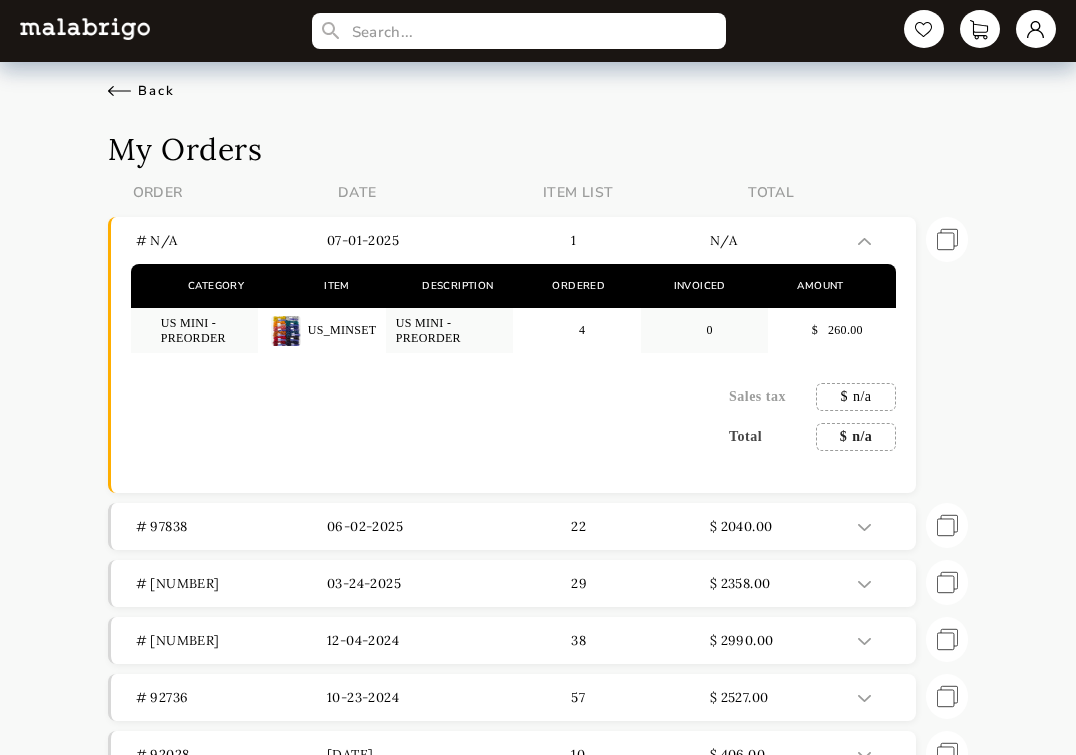 click on "Back" at bounding box center [141, 91] 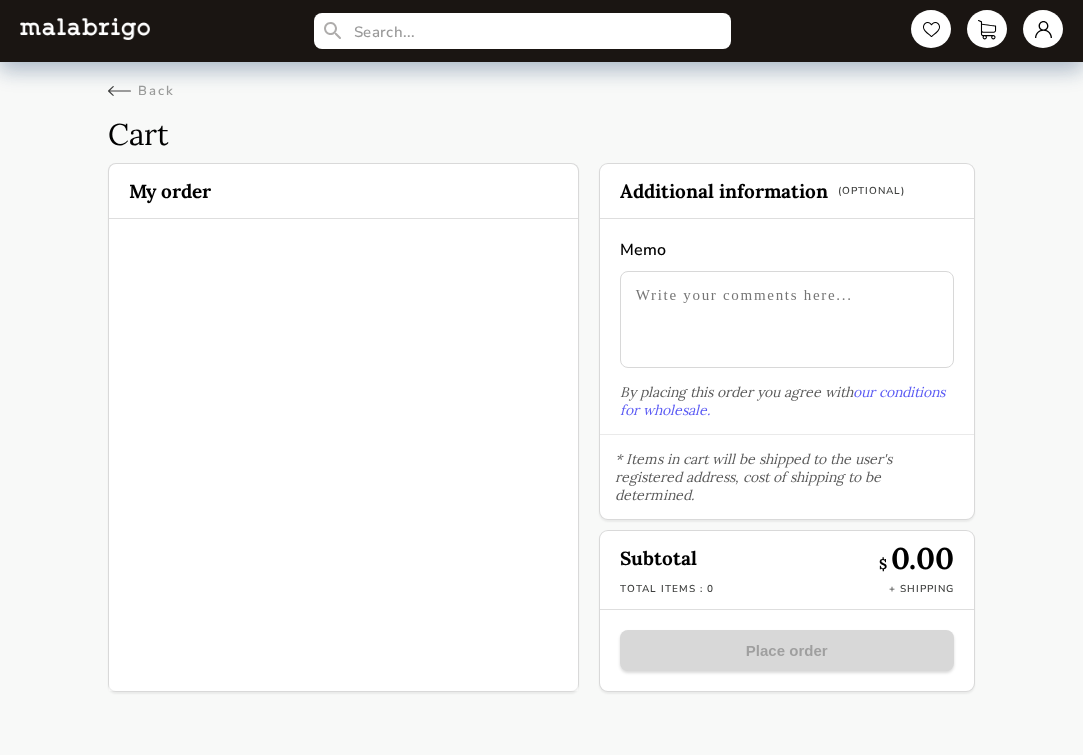 click on "Back" at bounding box center [541, 81] 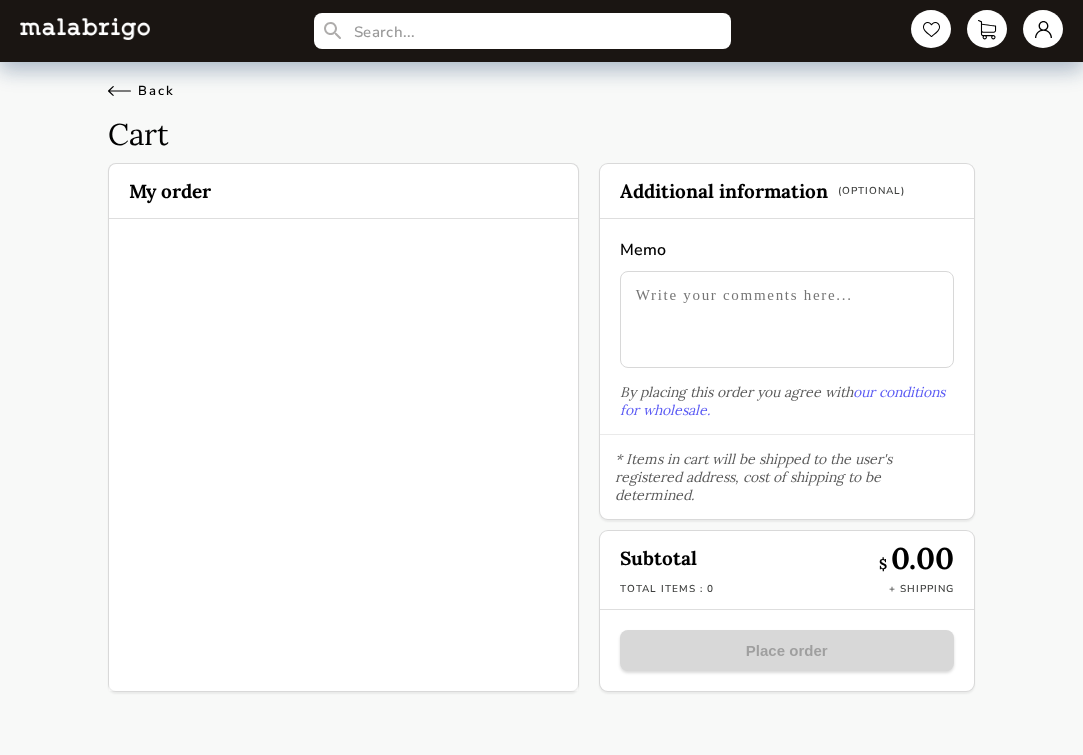 click on "Back" at bounding box center [141, 91] 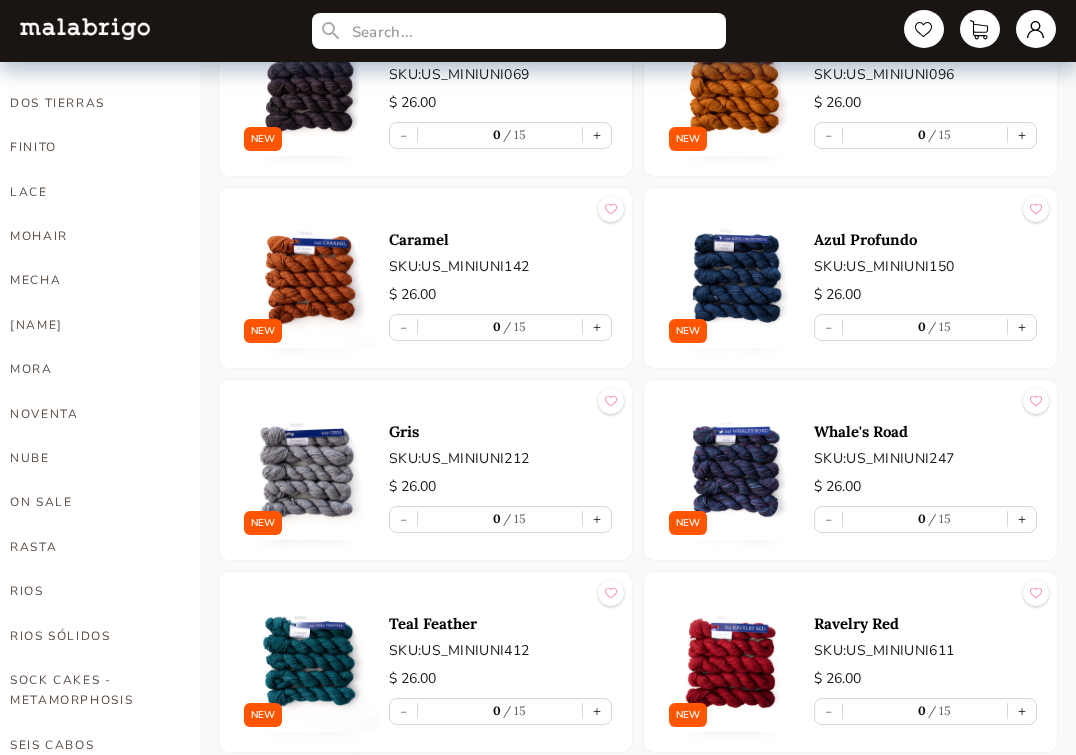 scroll, scrollTop: 690, scrollLeft: 0, axis: vertical 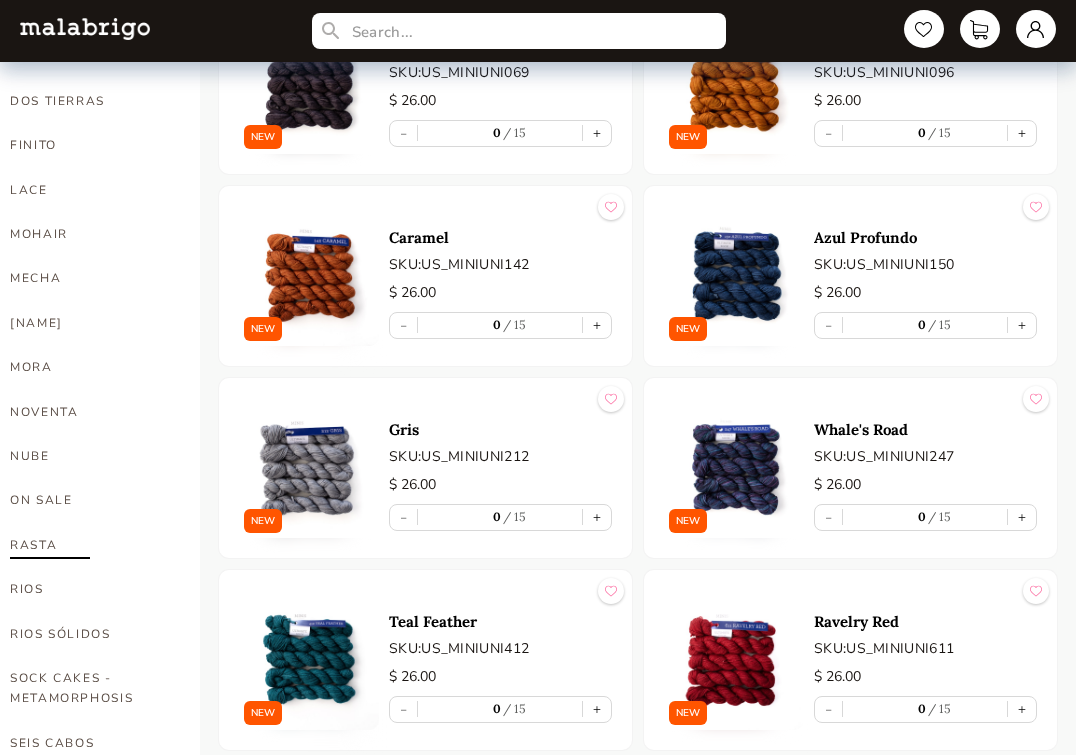 click on "RASTA" at bounding box center (90, 545) 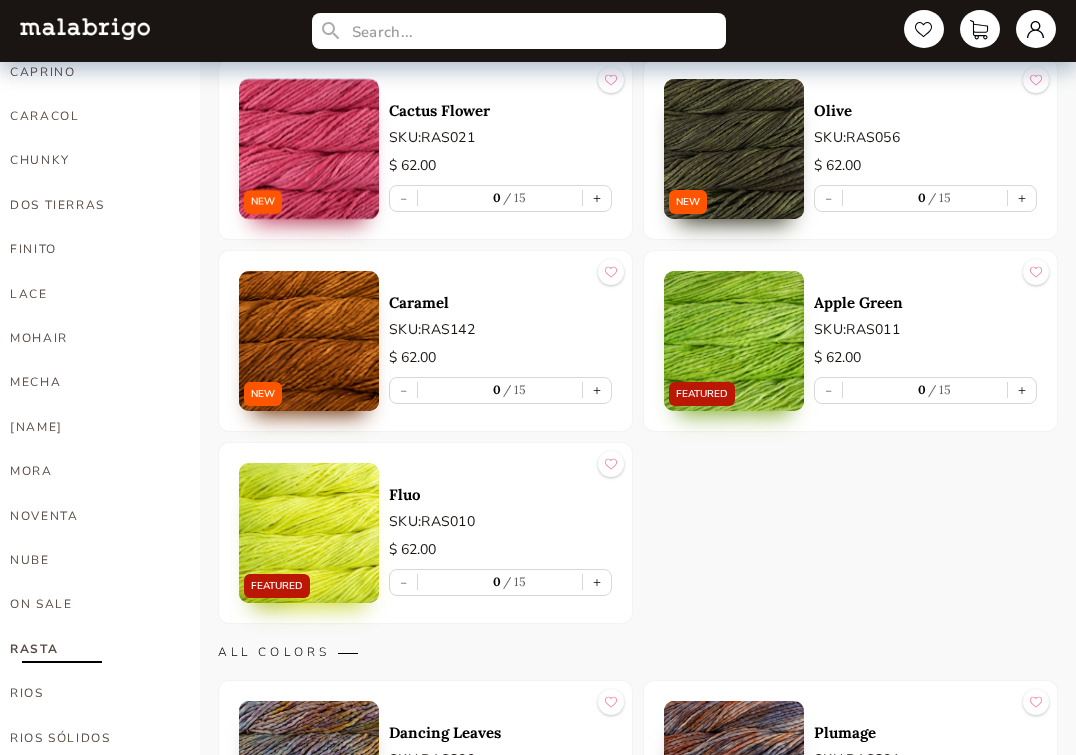 scroll, scrollTop: 590, scrollLeft: 0, axis: vertical 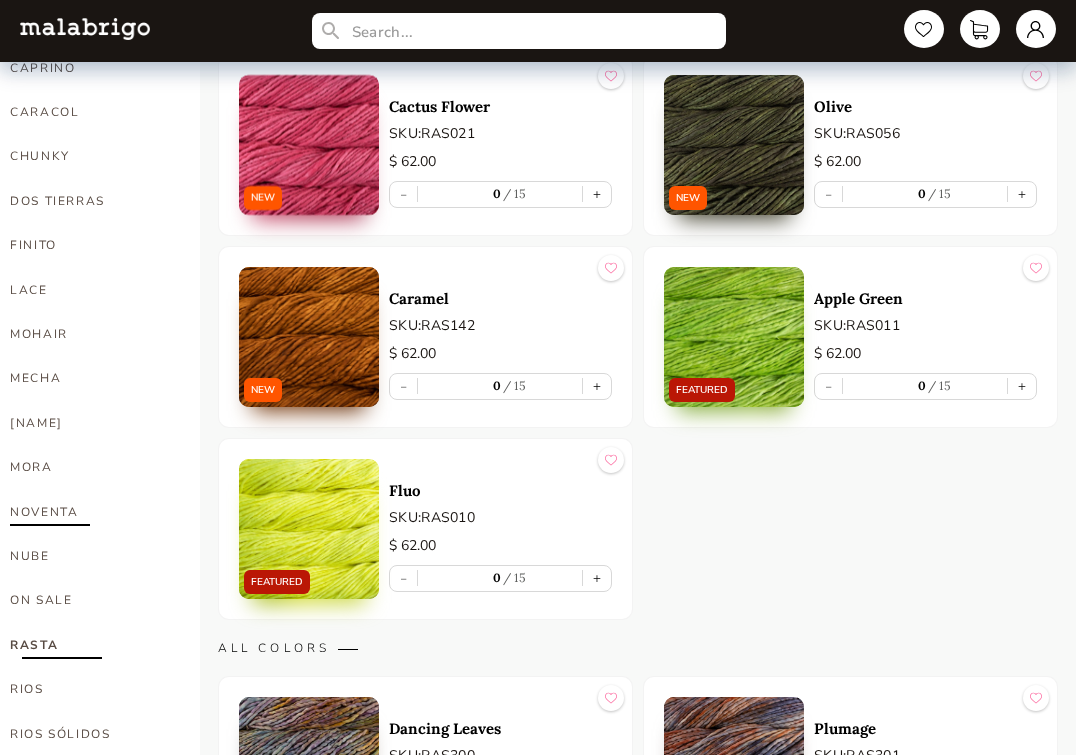 click on "NOVENTA" at bounding box center (90, 512) 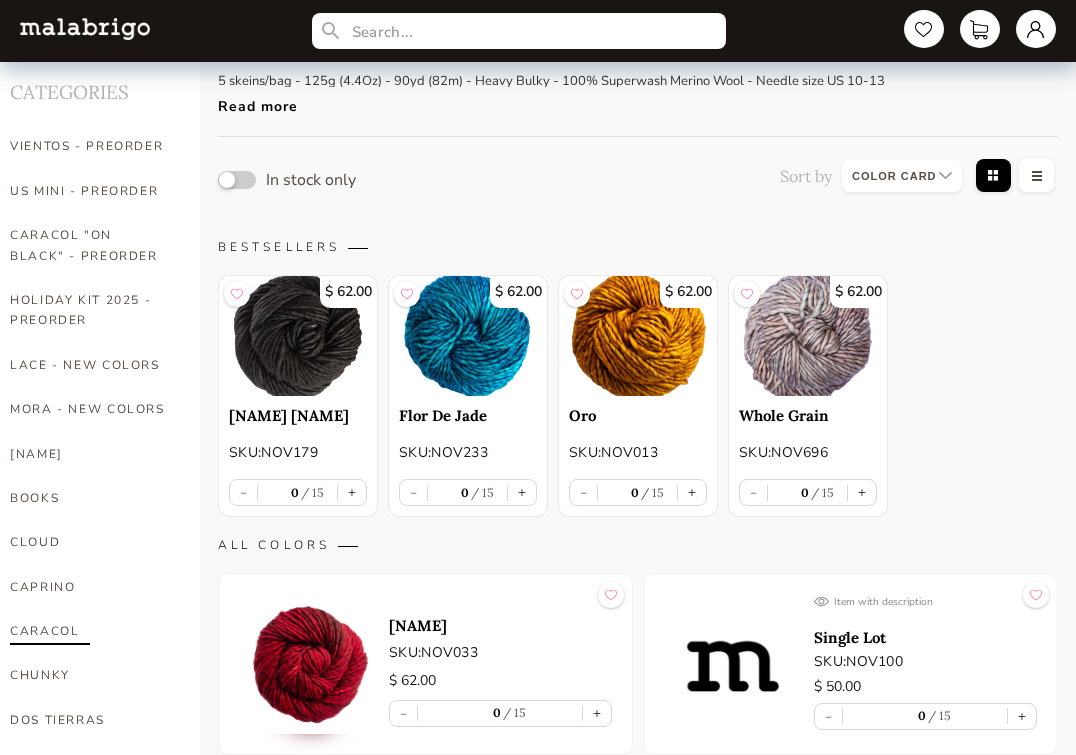 scroll, scrollTop: 70, scrollLeft: 0, axis: vertical 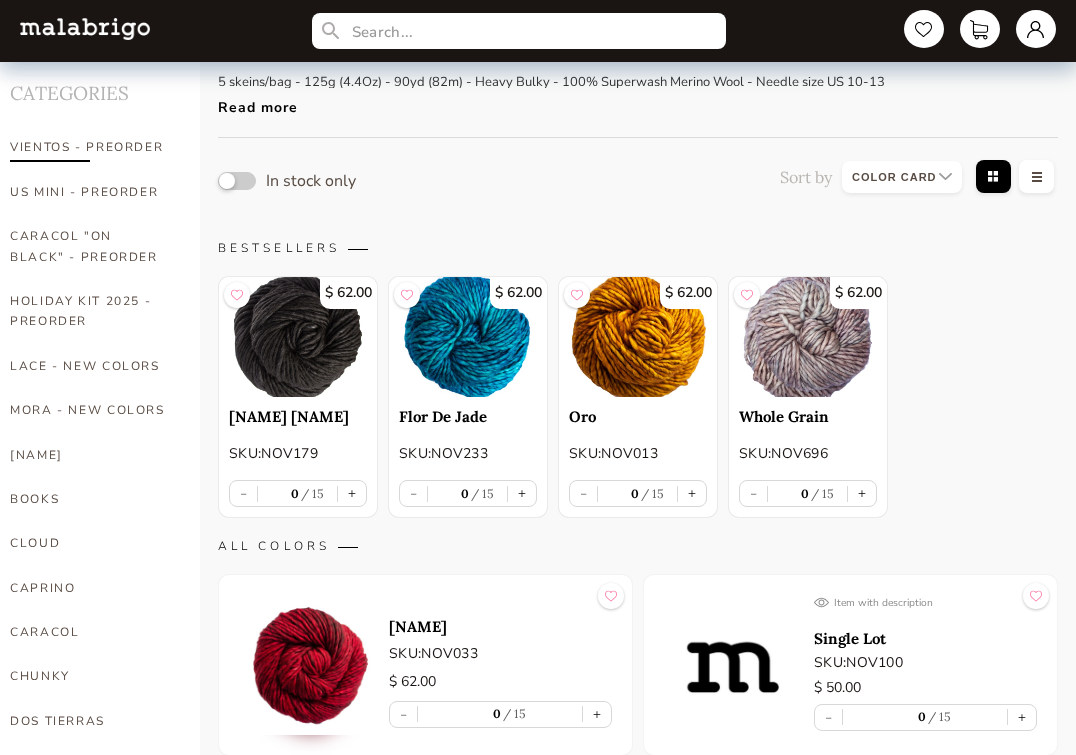 click on "VIENTOS - PREORDER" at bounding box center [90, 147] 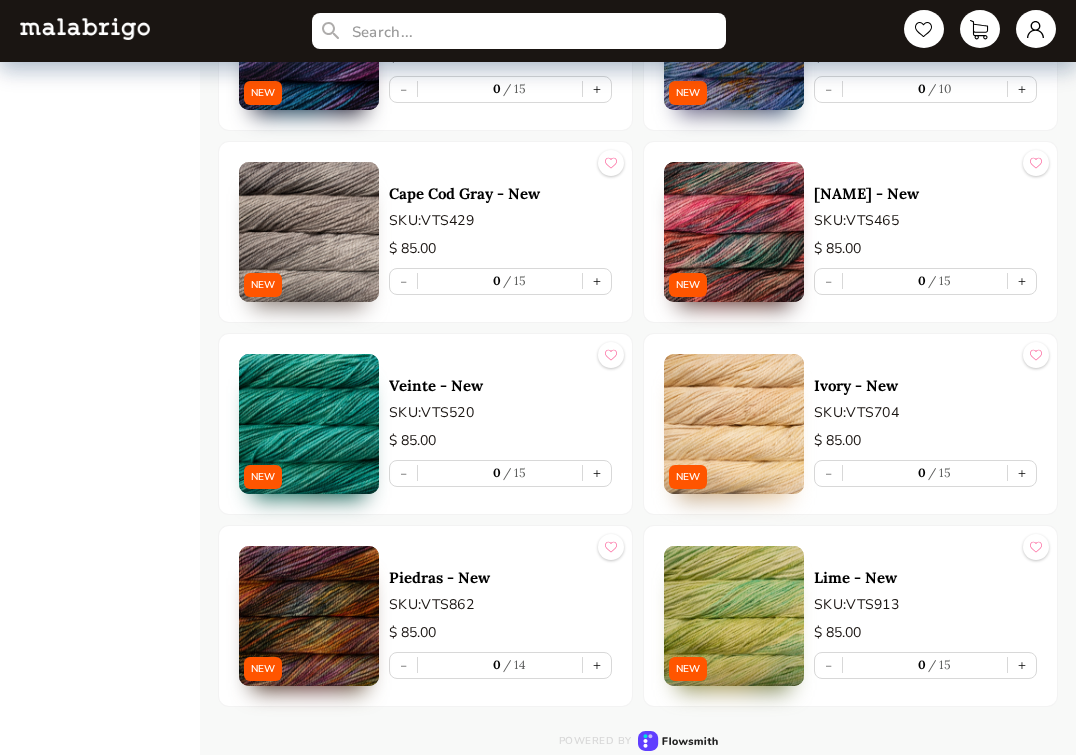 scroll, scrollTop: 4812, scrollLeft: 0, axis: vertical 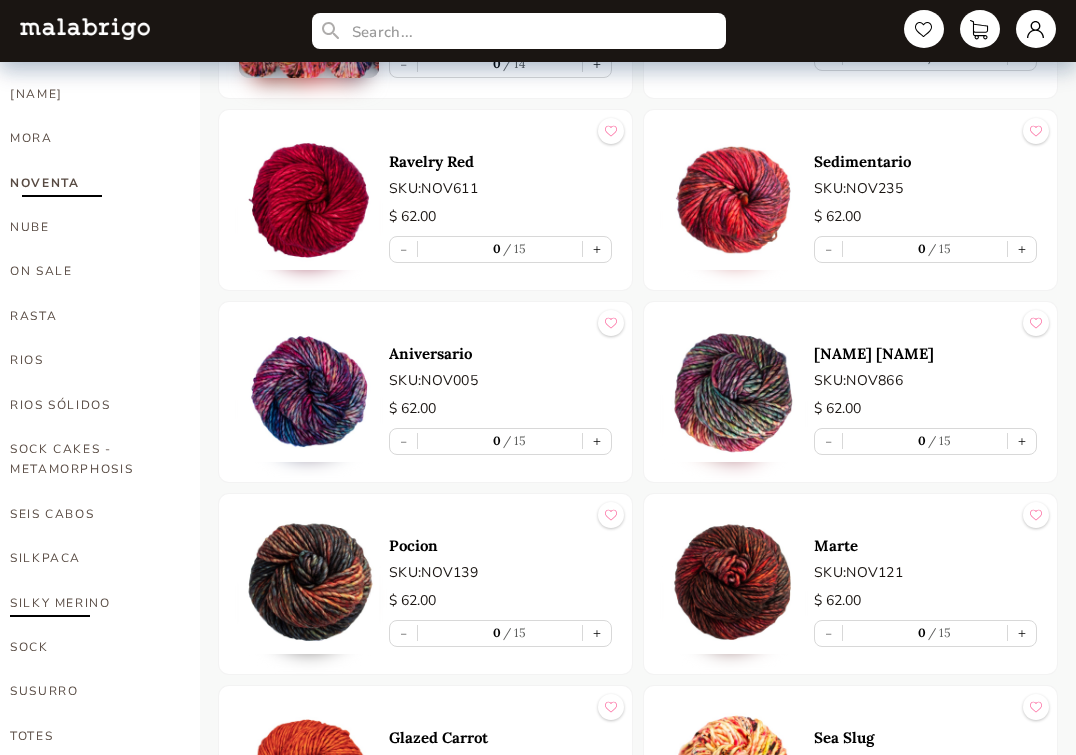 click on "SILKY MERINO" at bounding box center [90, 603] 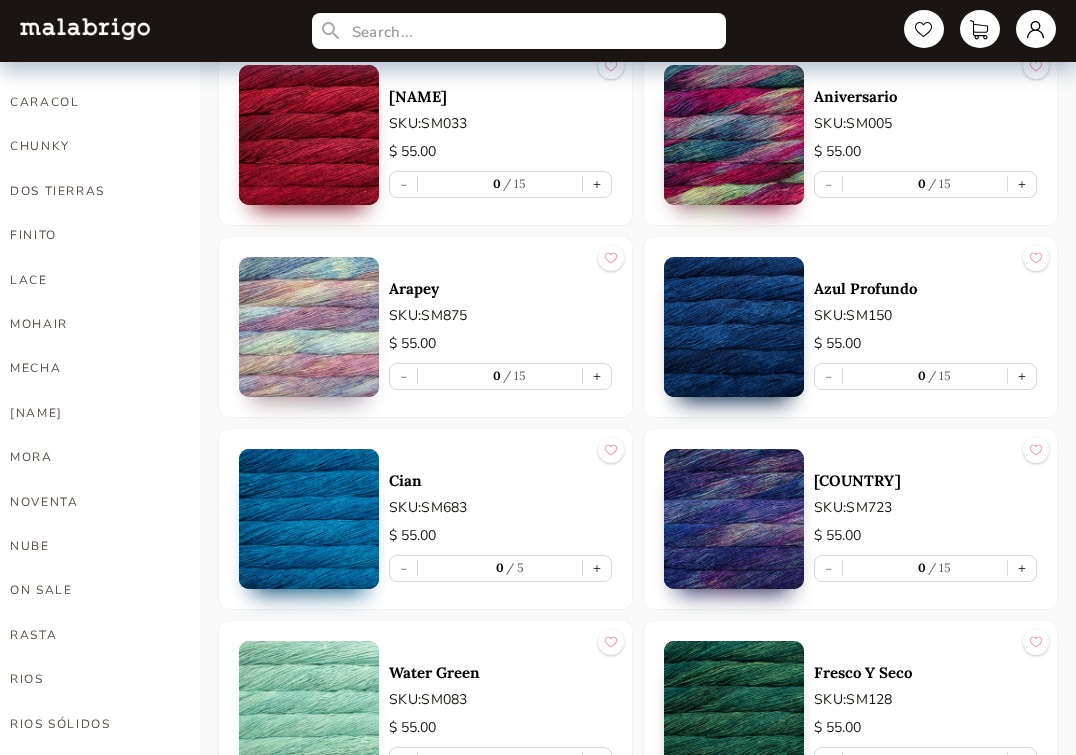 scroll, scrollTop: 596, scrollLeft: 0, axis: vertical 